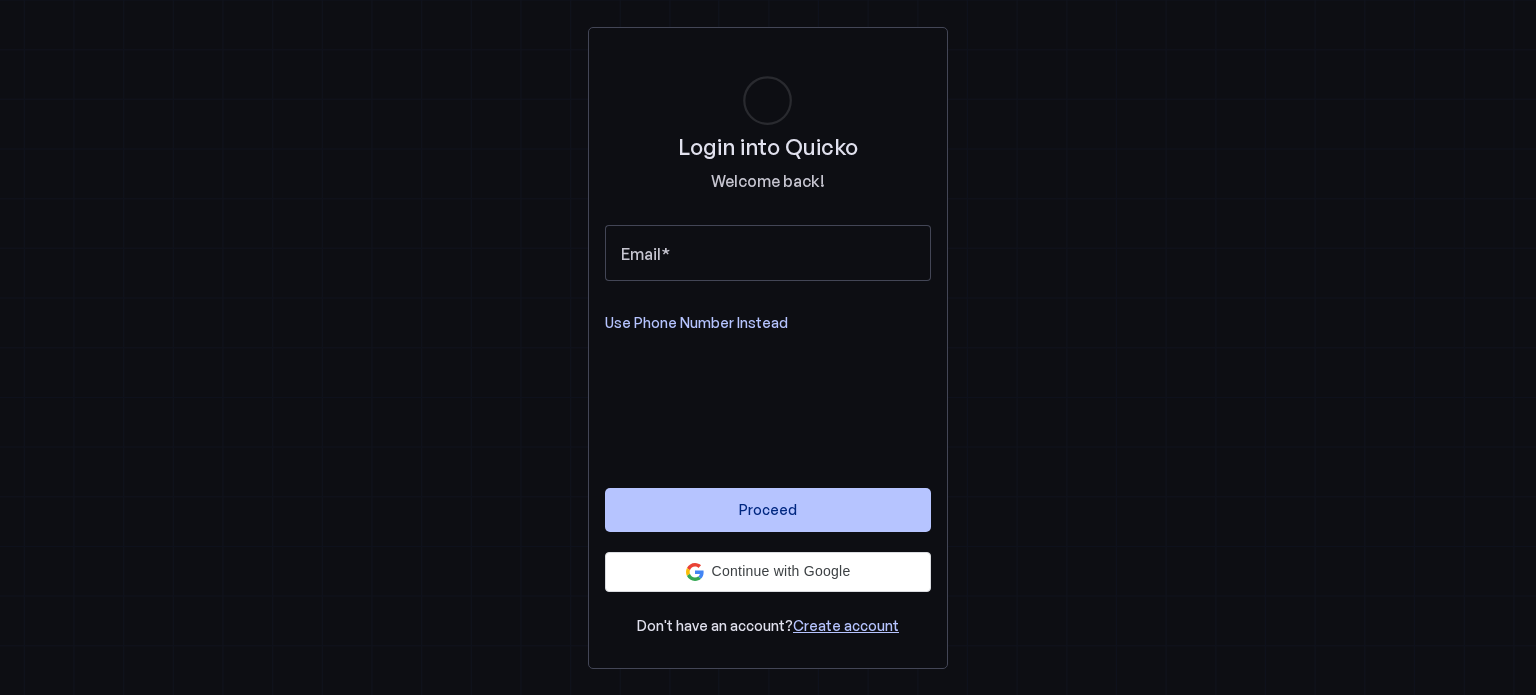 scroll, scrollTop: 0, scrollLeft: 0, axis: both 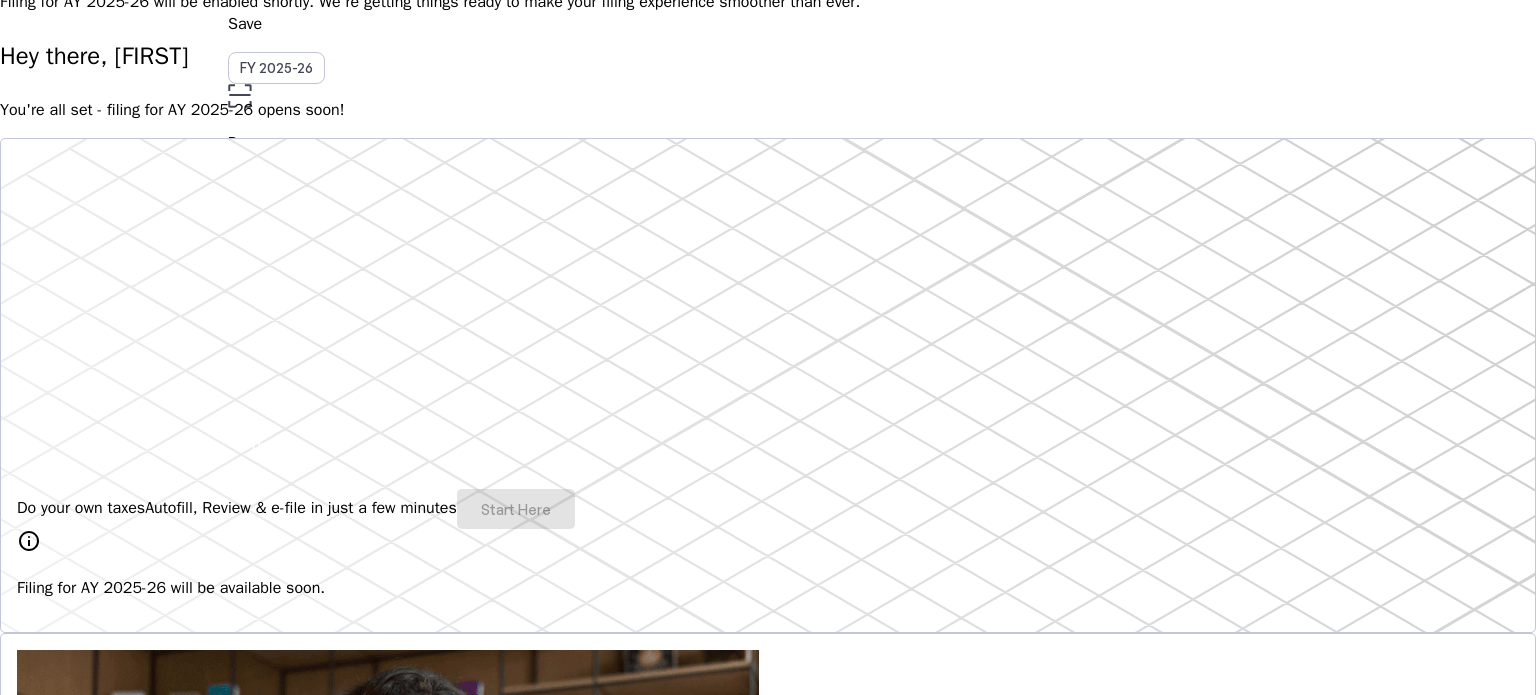 click on "info" at bounding box center [29, 541] 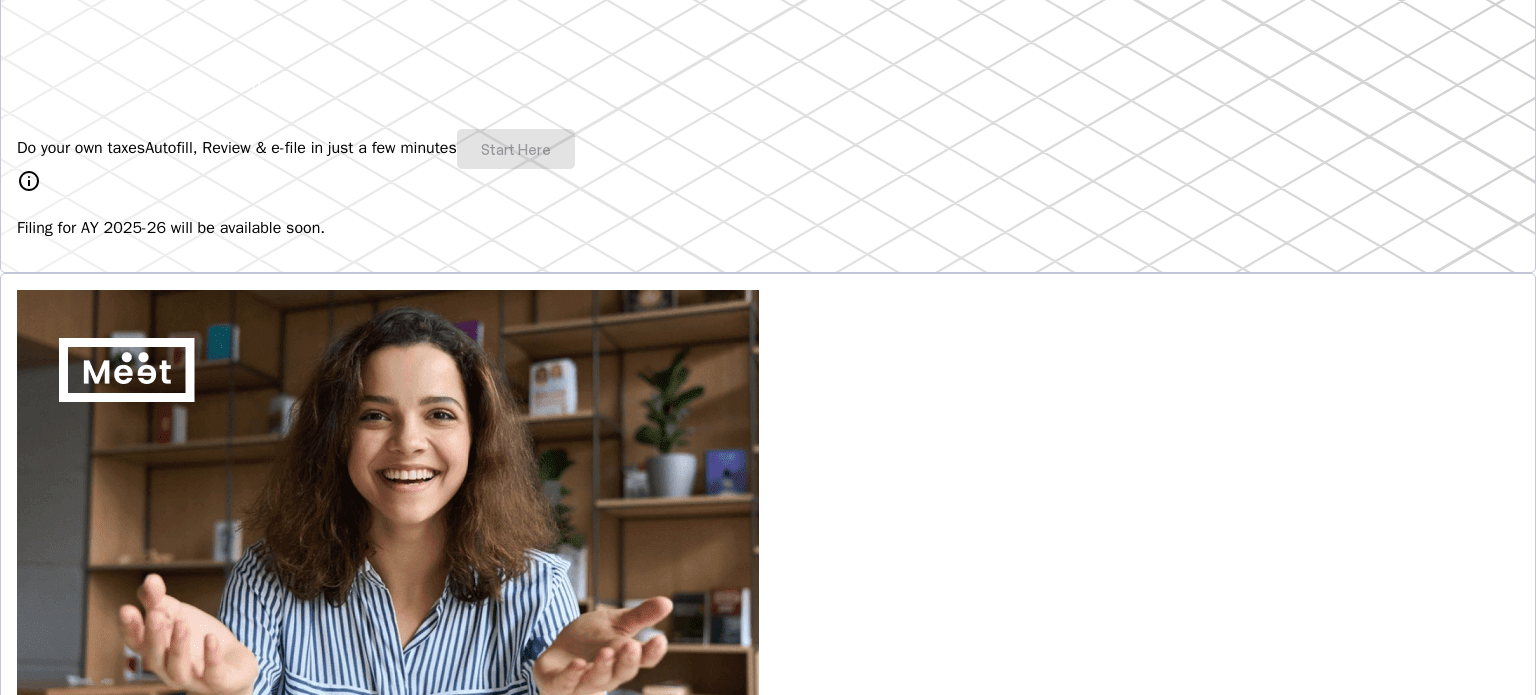 scroll, scrollTop: 0, scrollLeft: 0, axis: both 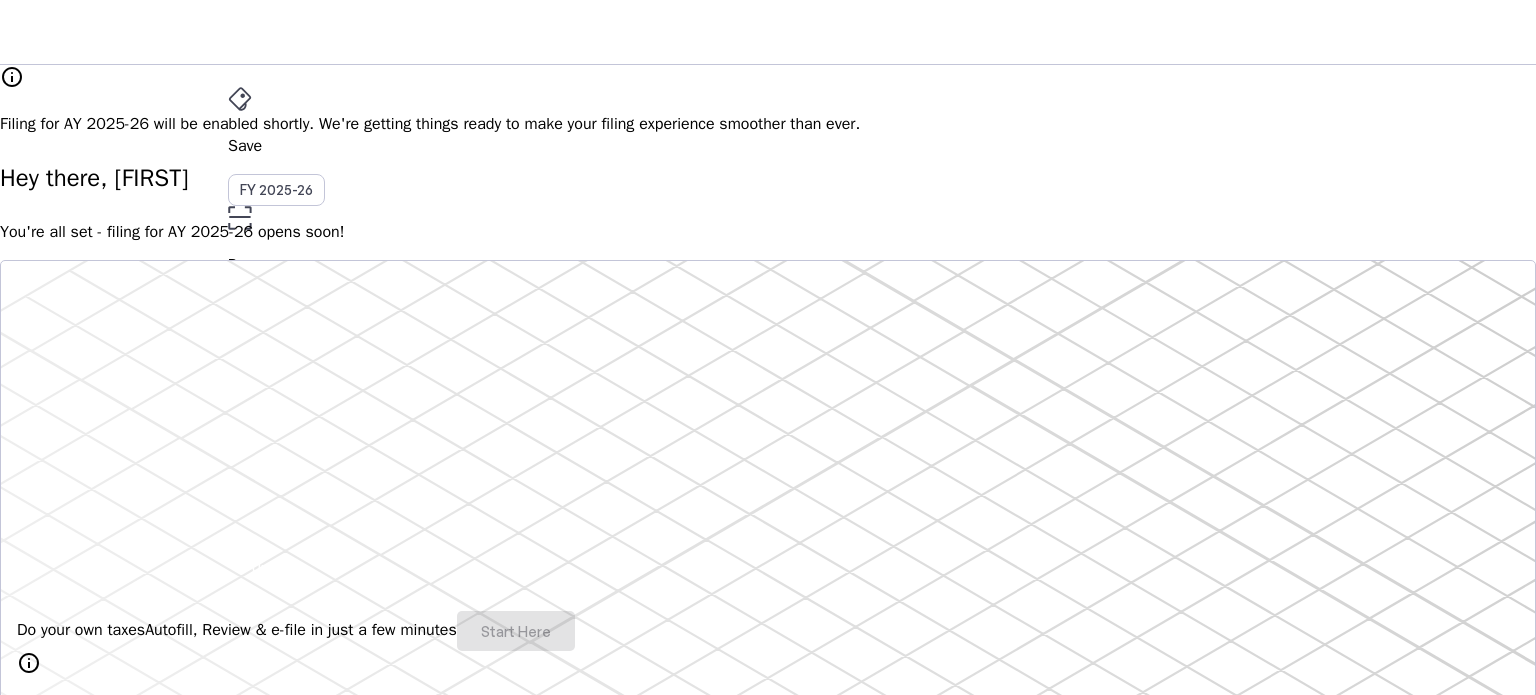 drag, startPoint x: 904, startPoint y: 44, endPoint x: 1047, endPoint y: 50, distance: 143.12582 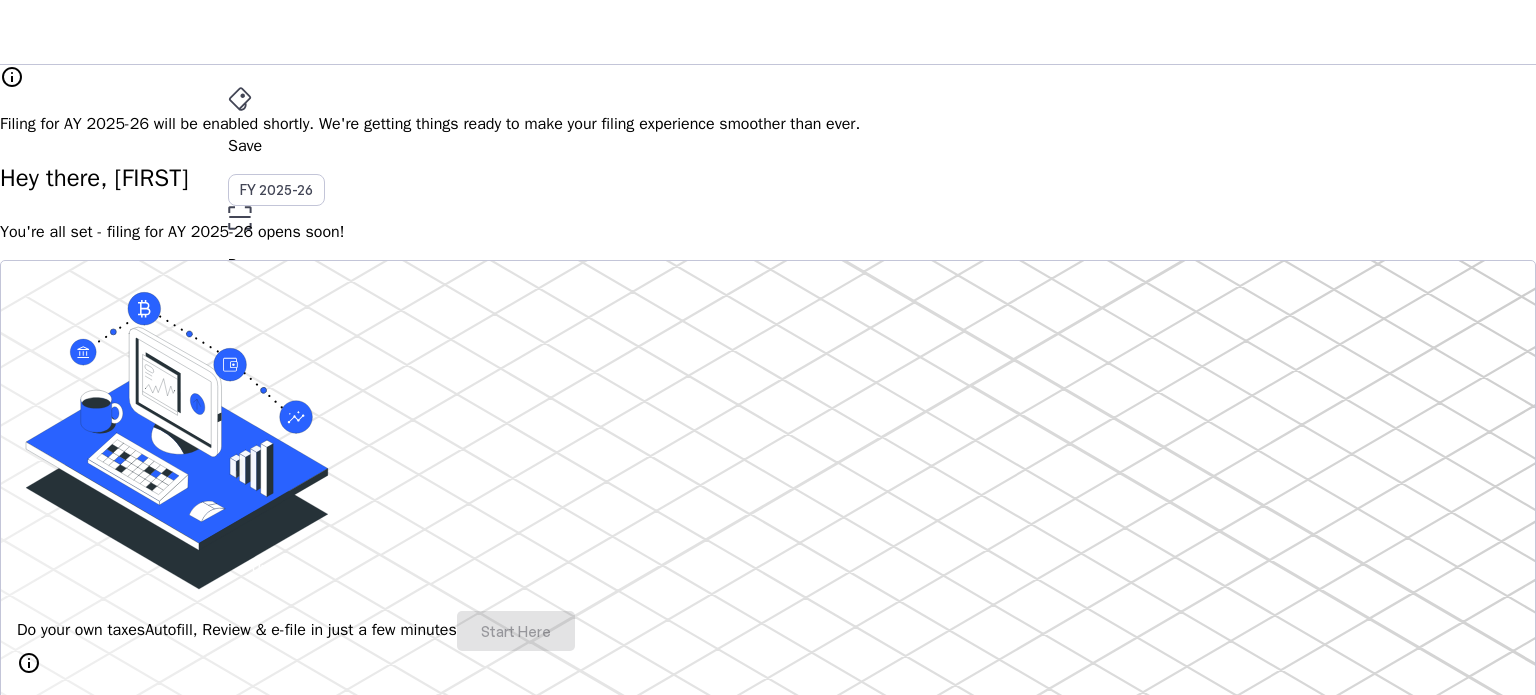 click on "Upgrade" at bounding box center (280, 567) 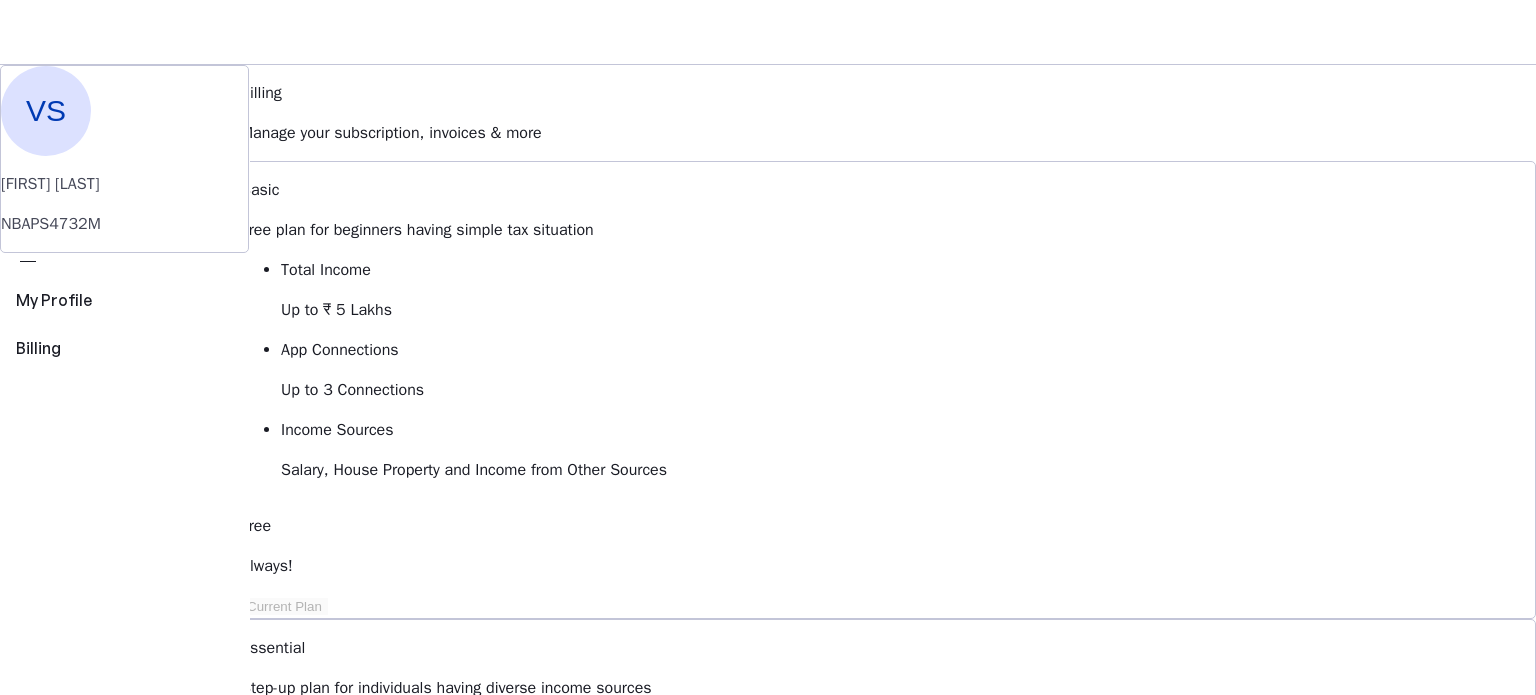 click on "More" at bounding box center [768, 440] 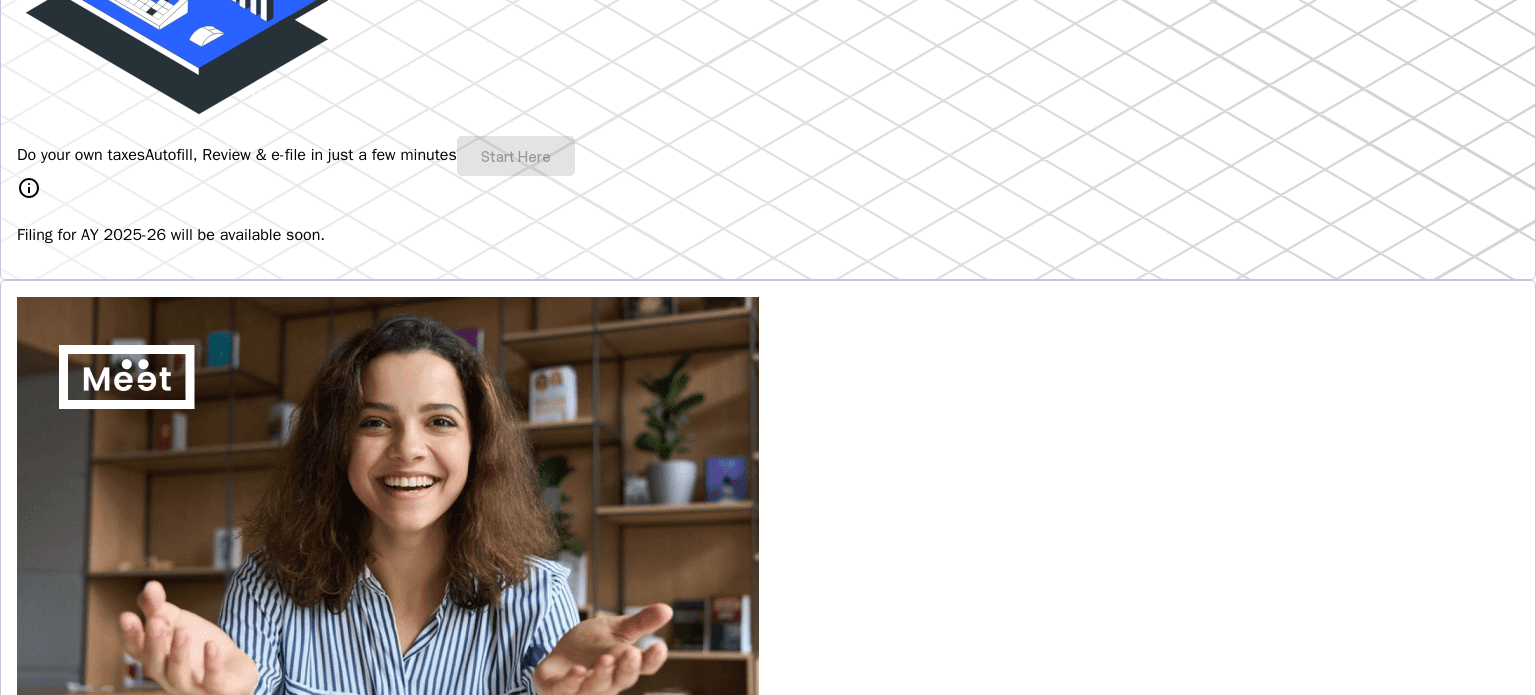 scroll, scrollTop: 0, scrollLeft: 0, axis: both 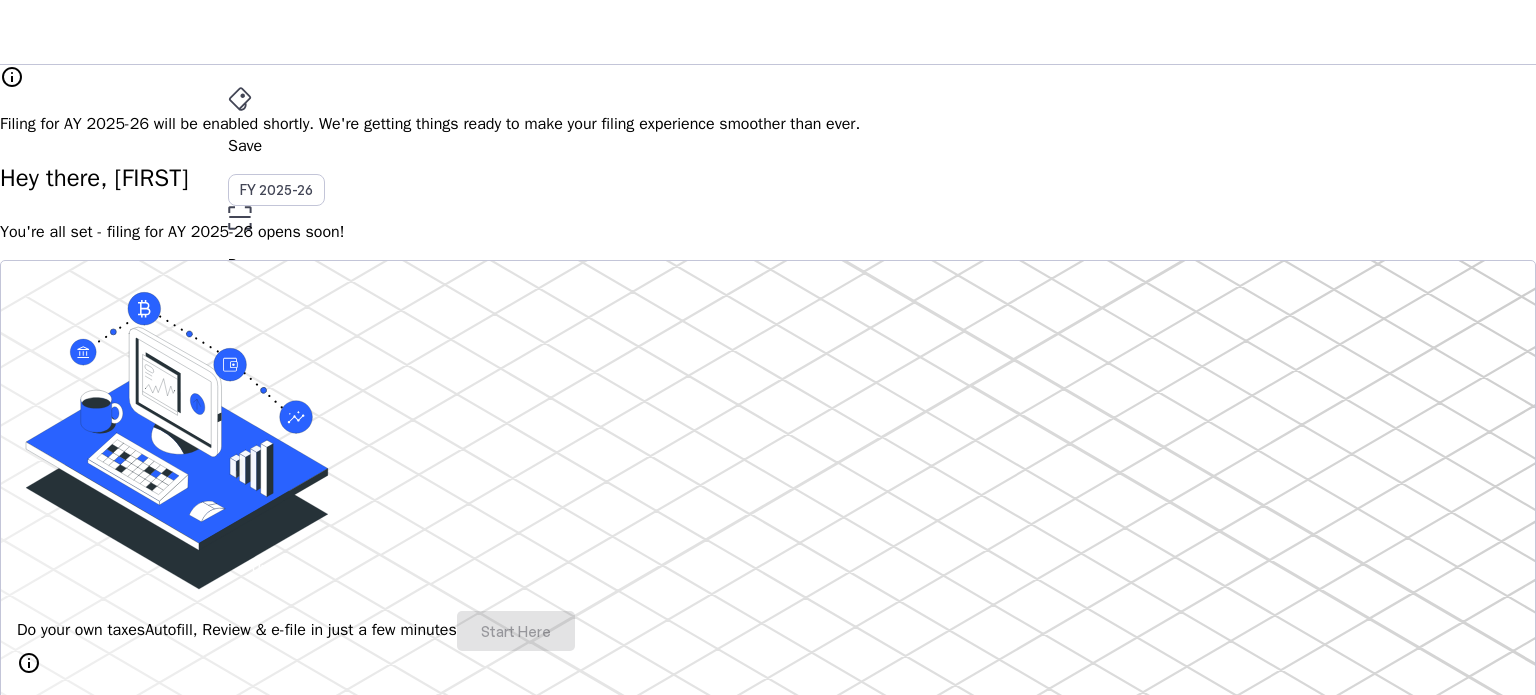 drag, startPoint x: 588, startPoint y: 36, endPoint x: 894, endPoint y: 42, distance: 306.0588 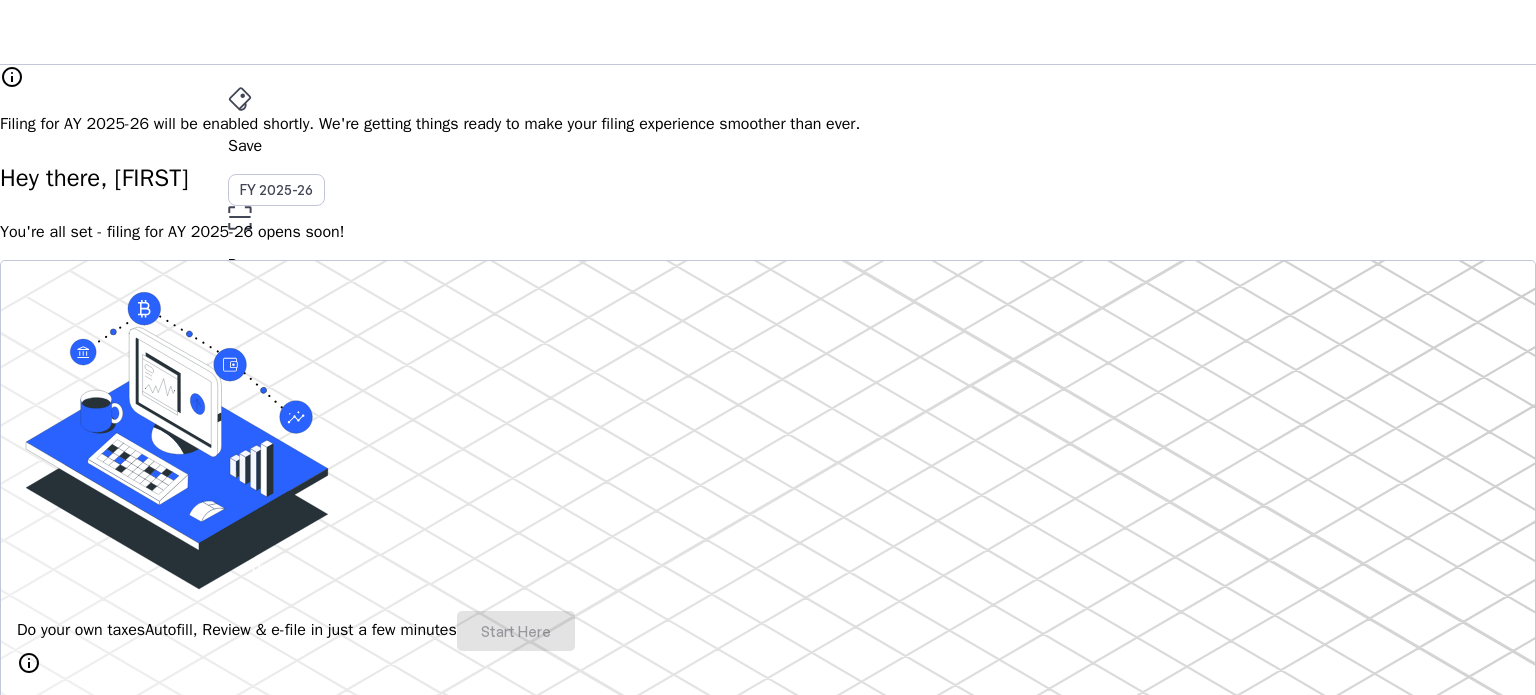 click on "Save" at bounding box center (768, 146) 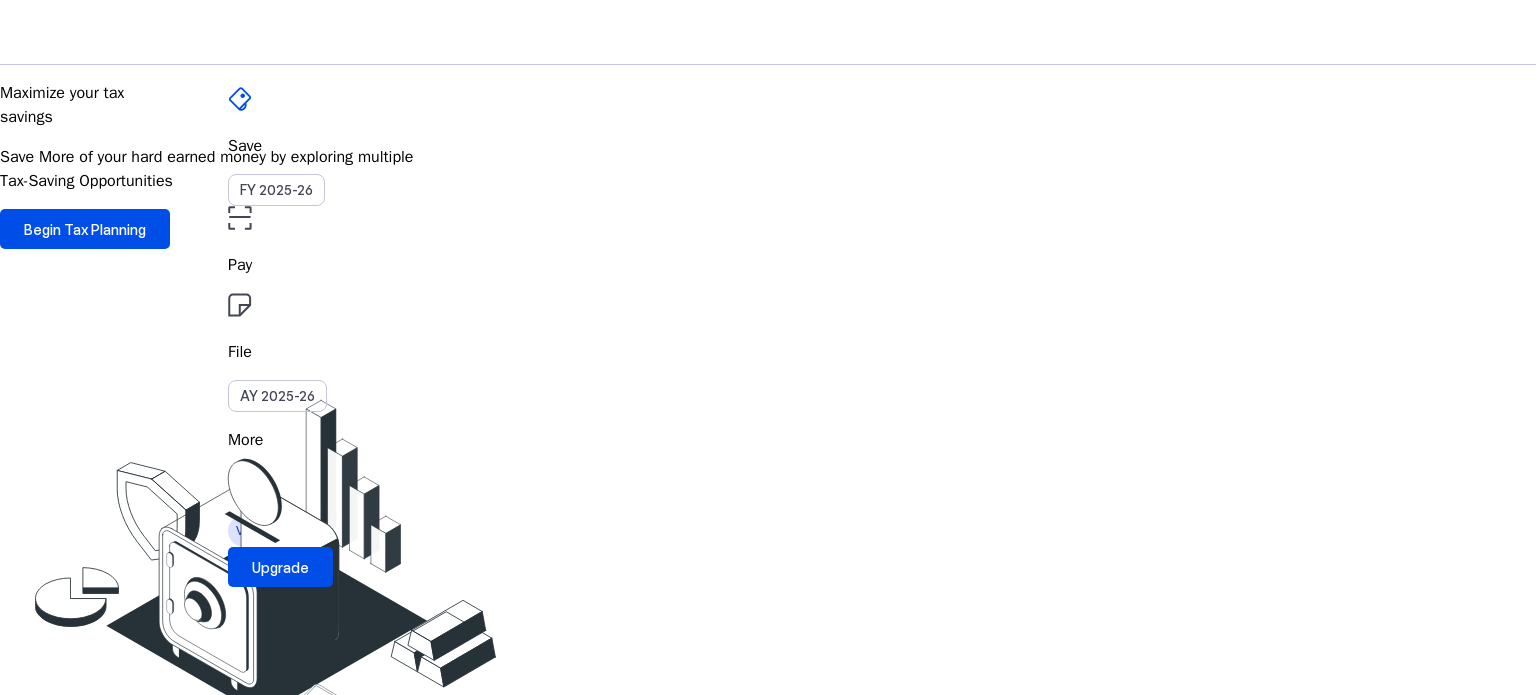 click on "File" at bounding box center (768, 265) 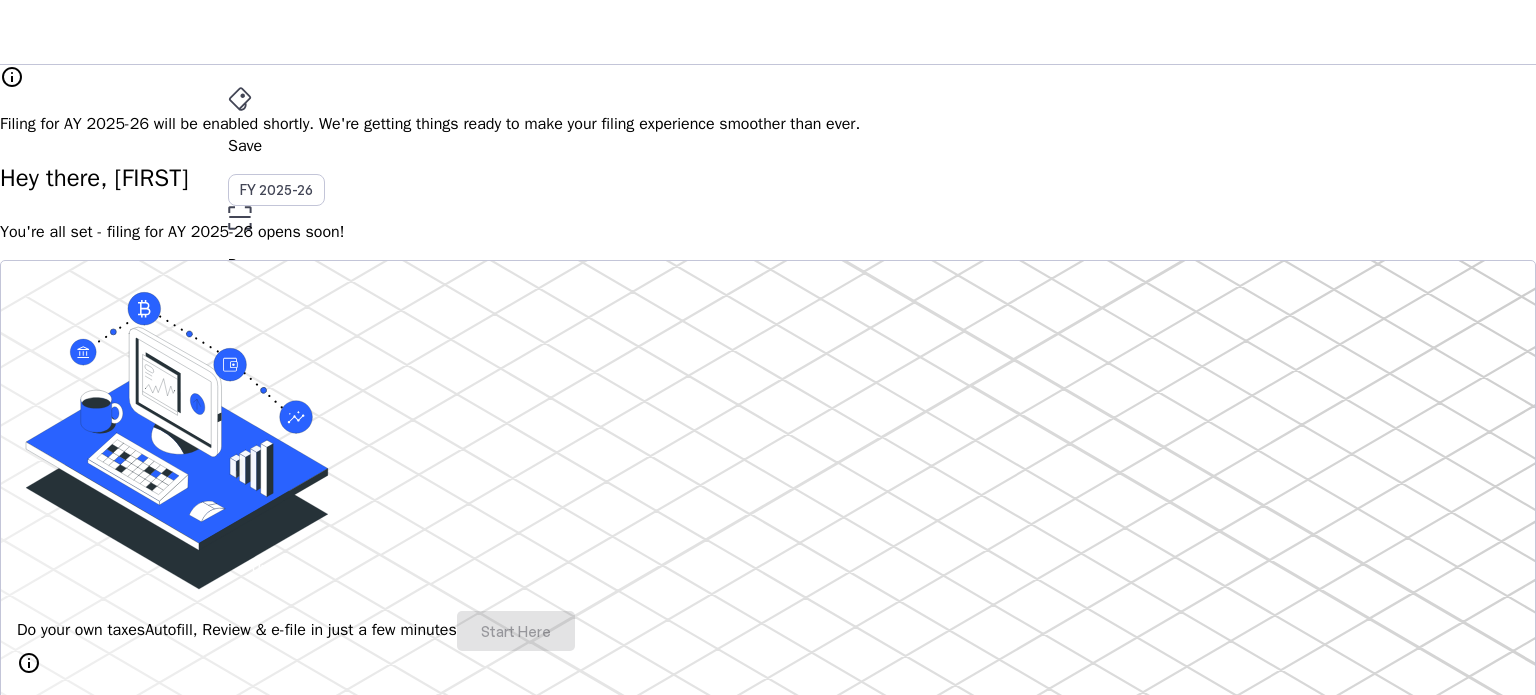 click on "File" at bounding box center (768, 352) 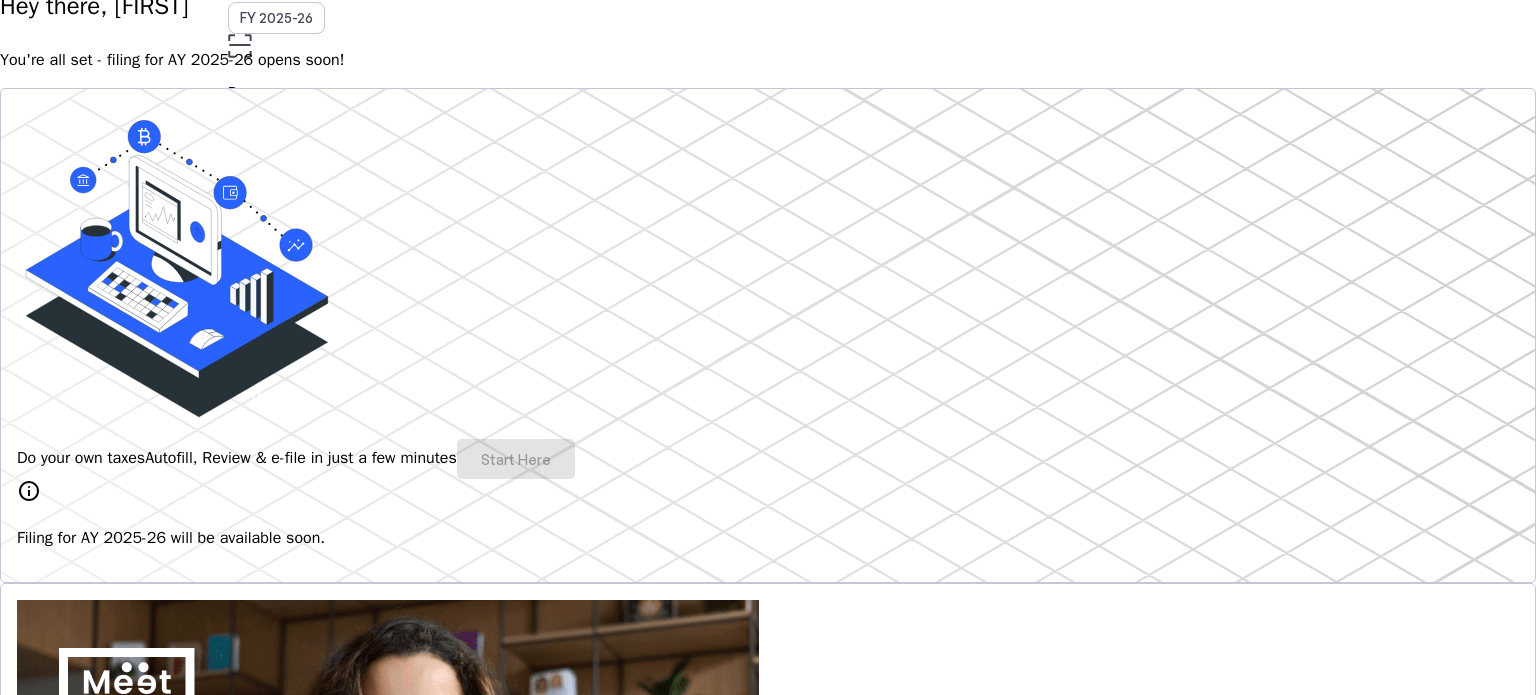 scroll, scrollTop: 174, scrollLeft: 0, axis: vertical 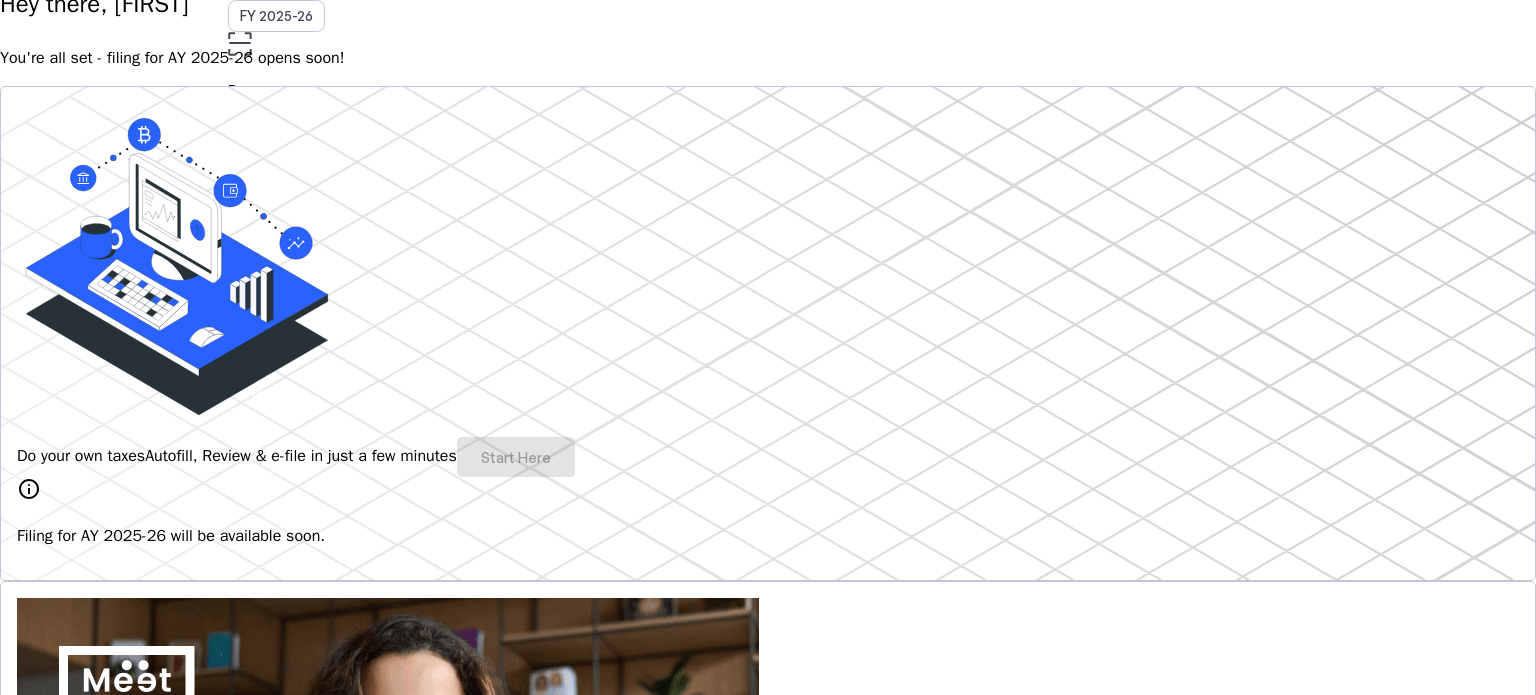 click on "Do your own taxes   Autofill, Review & e-file in just a few minutes   Start Here" at bounding box center (768, 457) 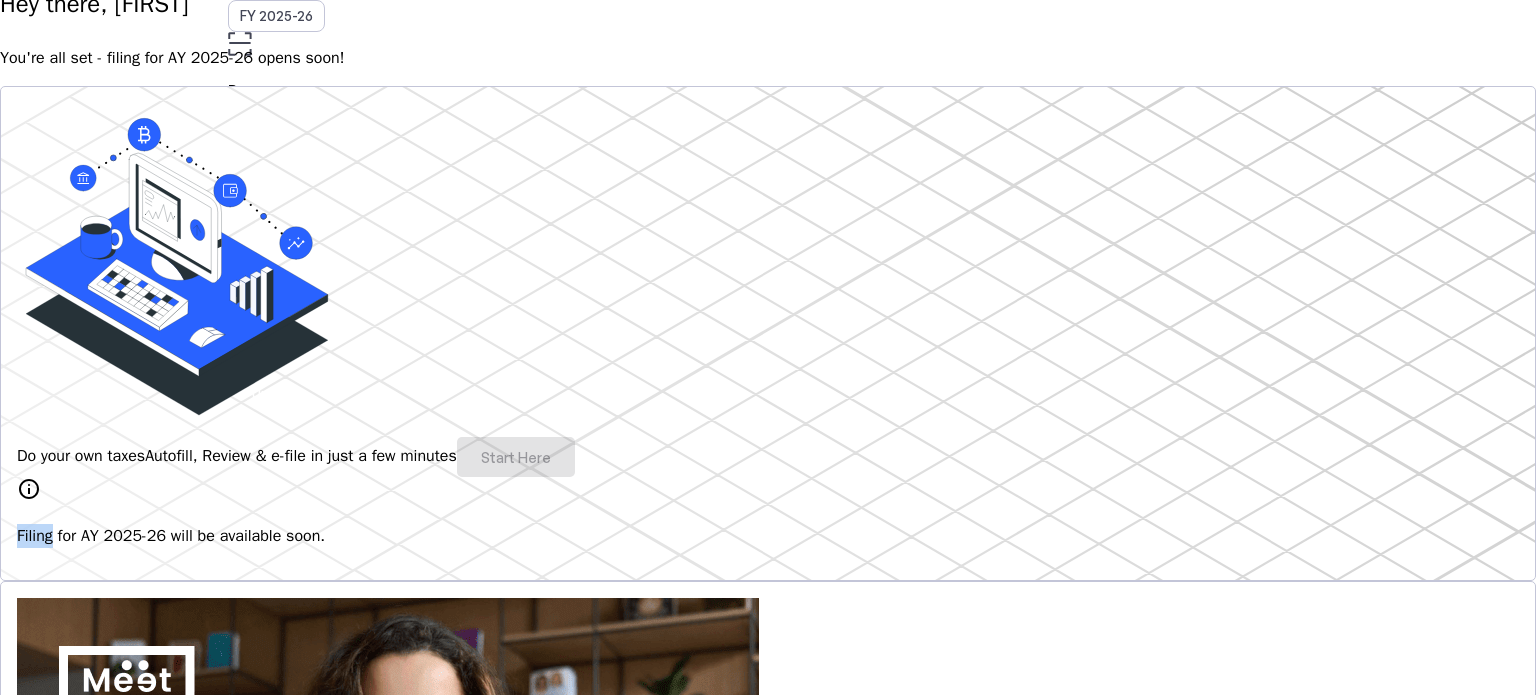 click on "Do your own taxes   Autofill, Review & e-file in just a few minutes   Start Here" at bounding box center [768, 457] 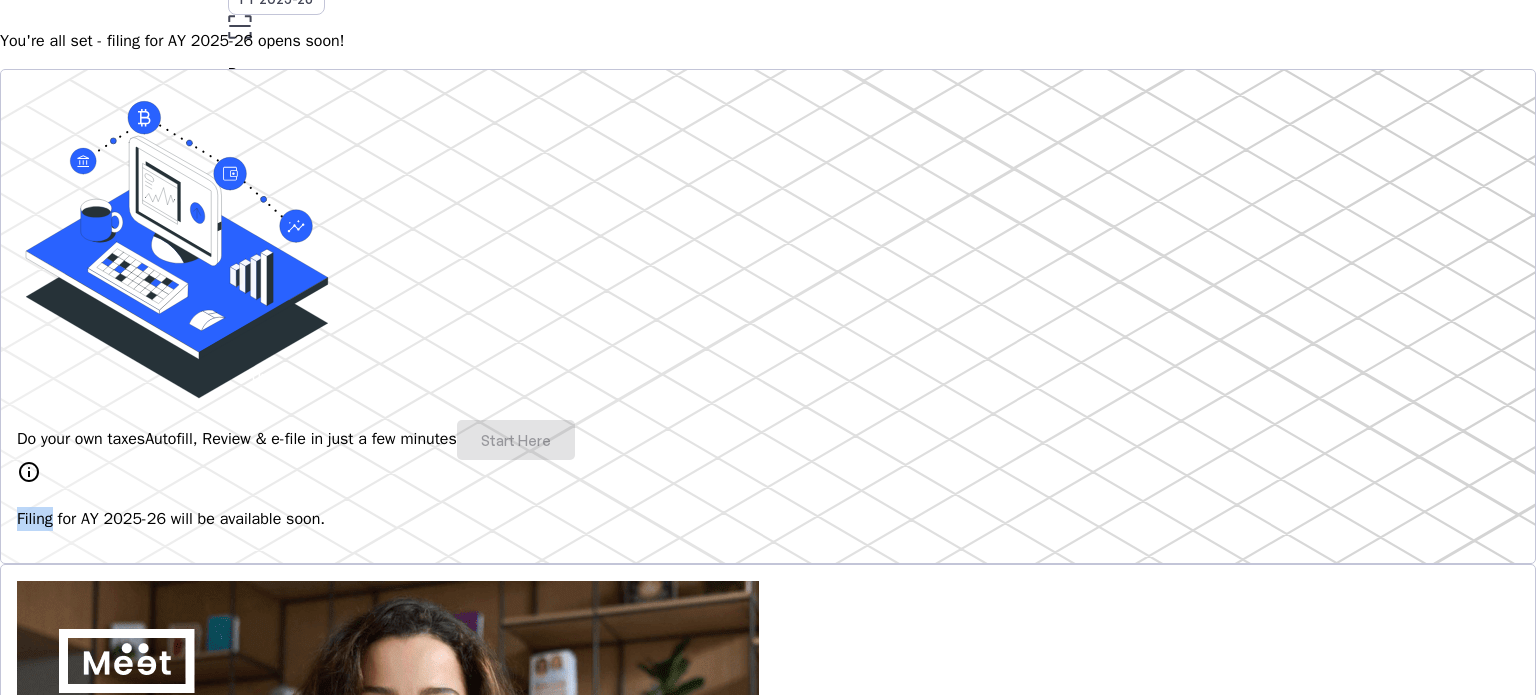 scroll, scrollTop: 0, scrollLeft: 0, axis: both 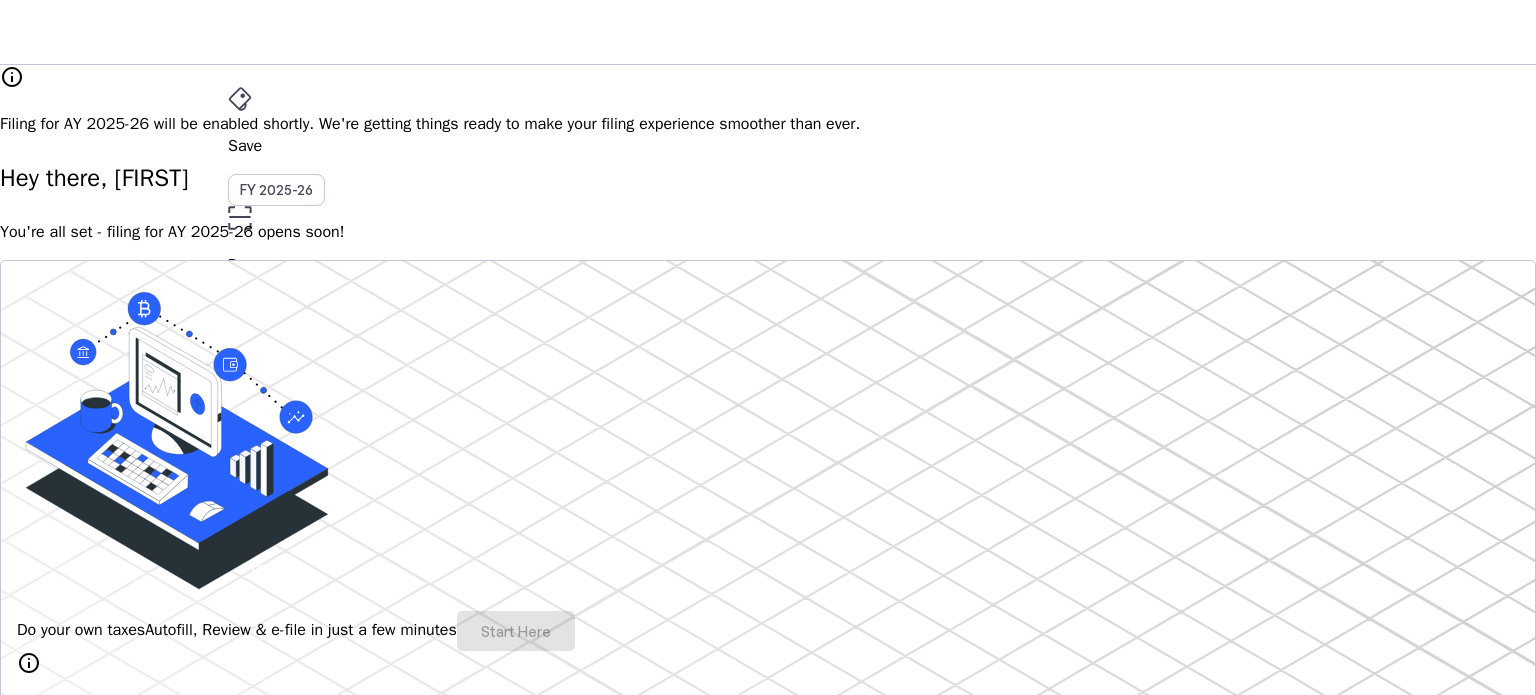 click on "Save FY 2025-26  Pay   File AY 2025-26  More  arrow_drop_down  VS   Upgrade" at bounding box center [768, 32] 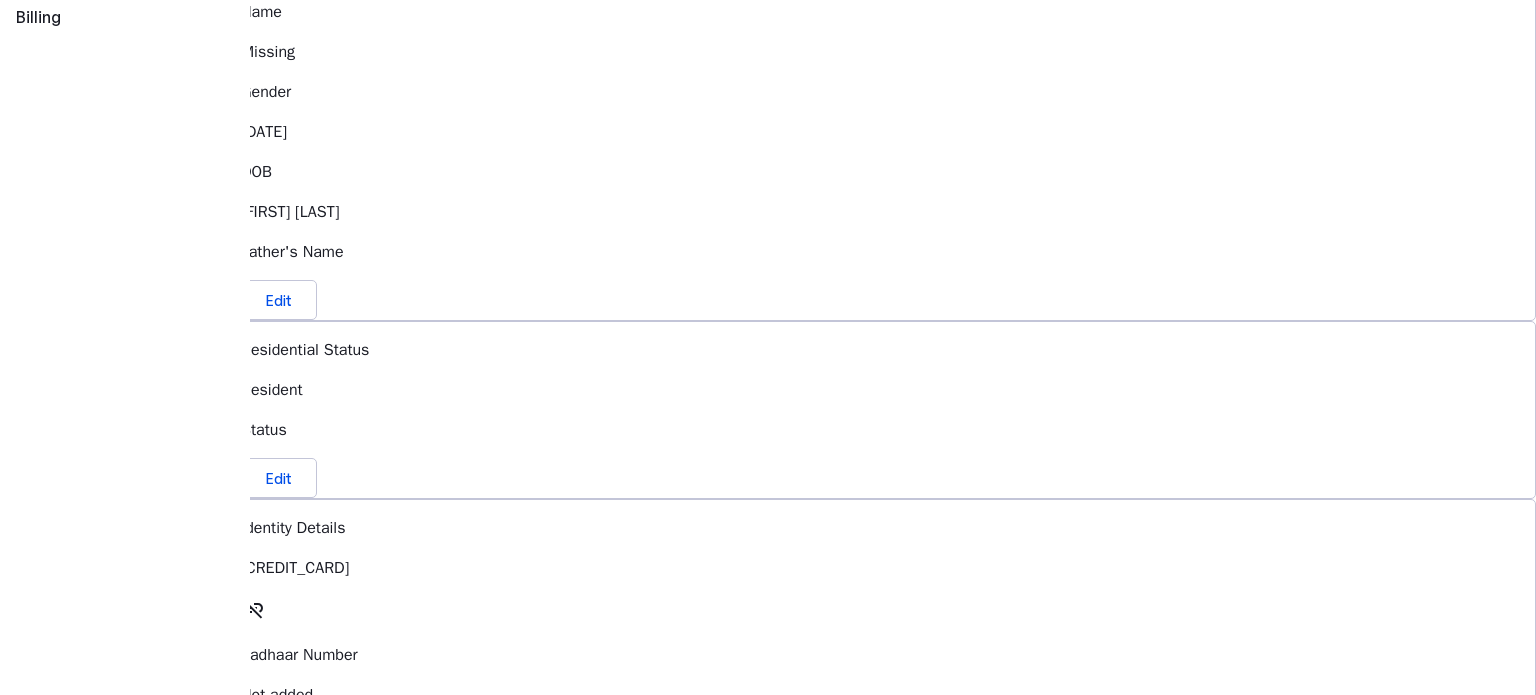 scroll, scrollTop: 0, scrollLeft: 0, axis: both 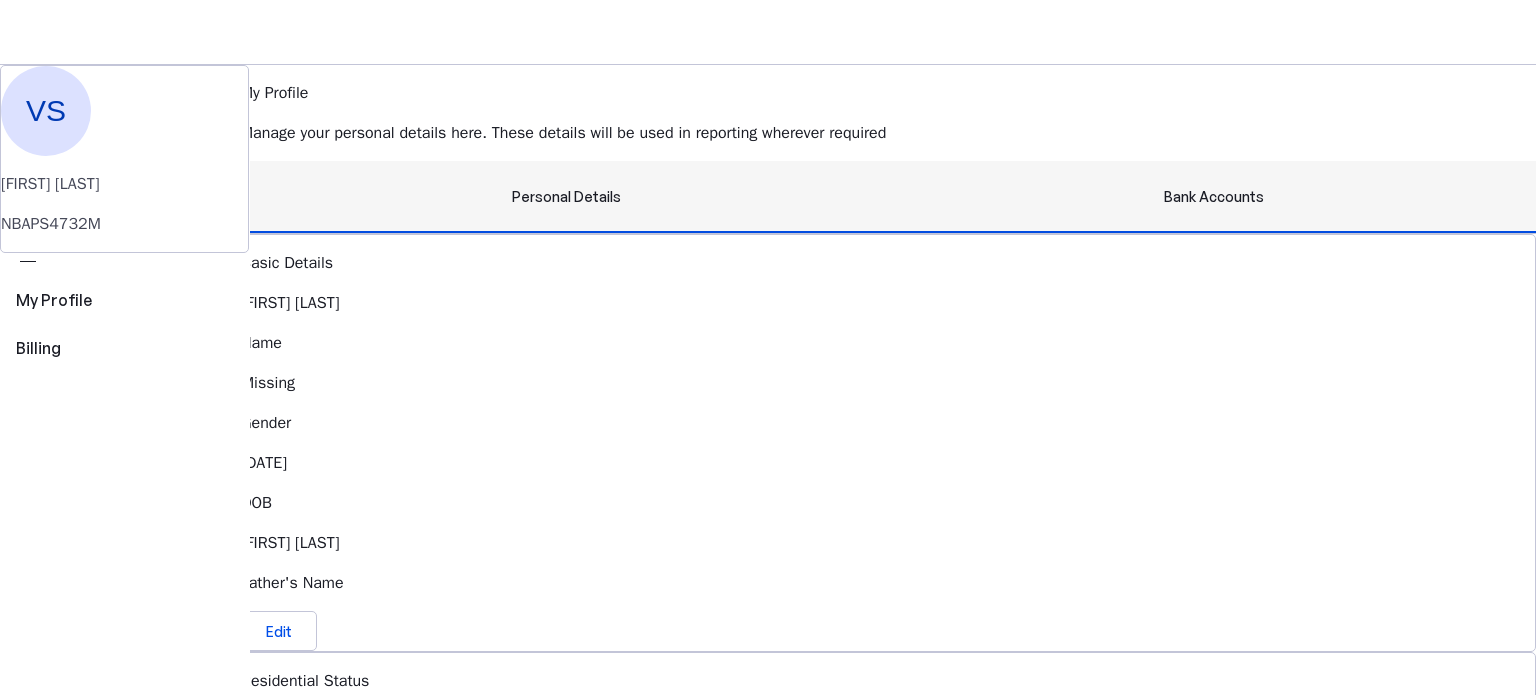 click on "Bank Accounts" at bounding box center (1214, 197) 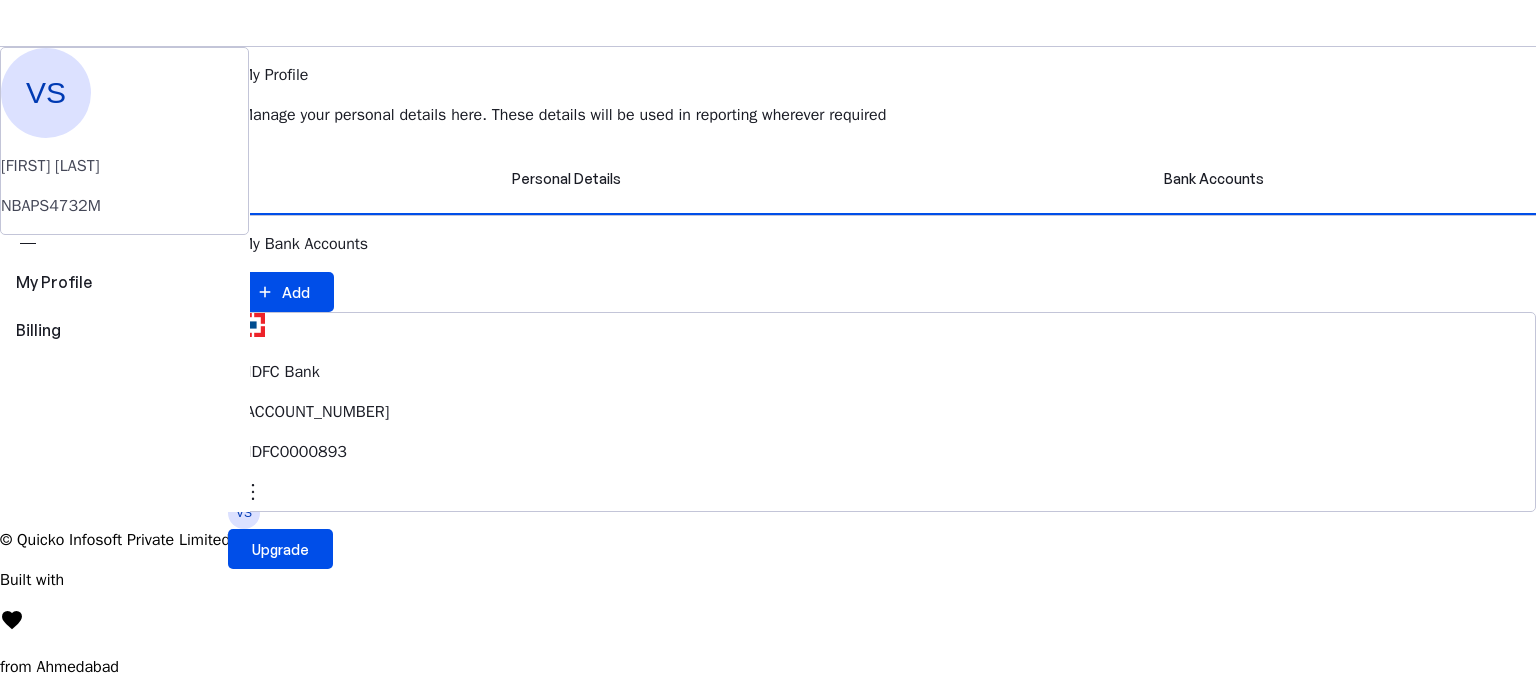 scroll, scrollTop: 0, scrollLeft: 0, axis: both 